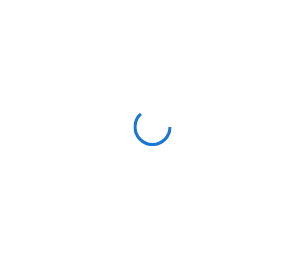 scroll, scrollTop: 0, scrollLeft: 0, axis: both 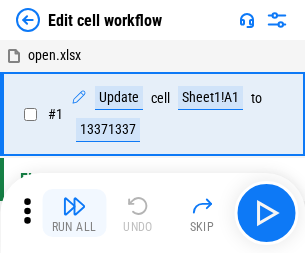 click at bounding box center (74, 206) 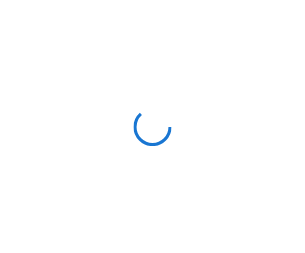 scroll, scrollTop: 0, scrollLeft: 0, axis: both 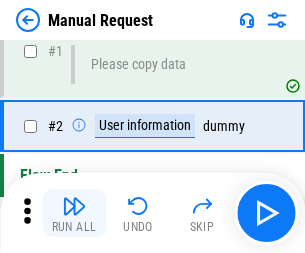 click at bounding box center [74, 206] 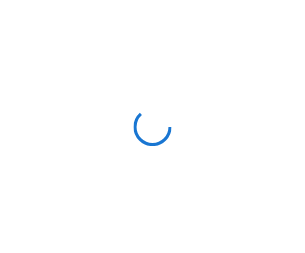 scroll, scrollTop: 0, scrollLeft: 0, axis: both 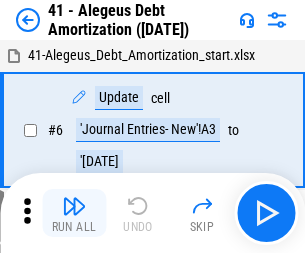 click at bounding box center (74, 206) 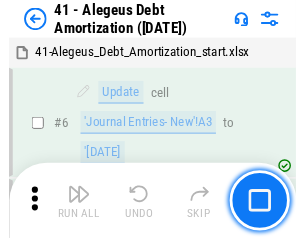 scroll, scrollTop: 247, scrollLeft: 0, axis: vertical 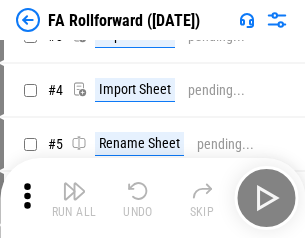 click at bounding box center (74, 191) 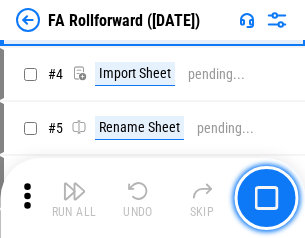 click at bounding box center [74, 191] 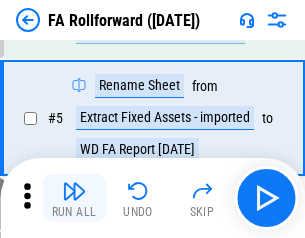 click at bounding box center [74, 191] 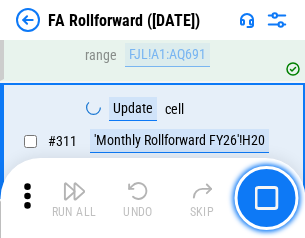 scroll, scrollTop: 9181, scrollLeft: 0, axis: vertical 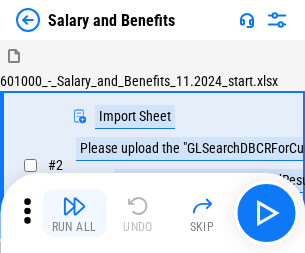 click at bounding box center [74, 206] 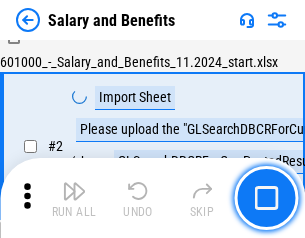 scroll, scrollTop: 145, scrollLeft: 0, axis: vertical 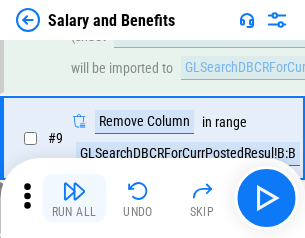 click at bounding box center [74, 191] 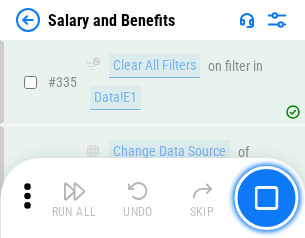 scroll, scrollTop: 9210, scrollLeft: 0, axis: vertical 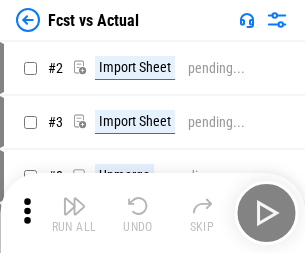 click at bounding box center [74, 206] 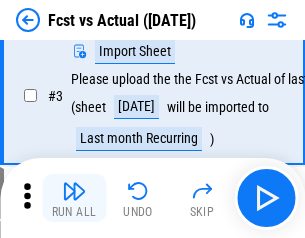 click at bounding box center (74, 191) 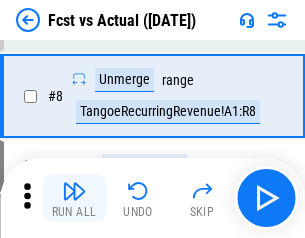click at bounding box center [74, 191] 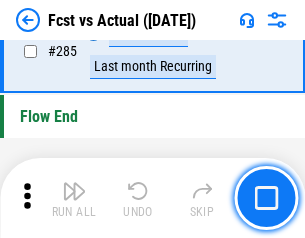 scroll, scrollTop: 9465, scrollLeft: 0, axis: vertical 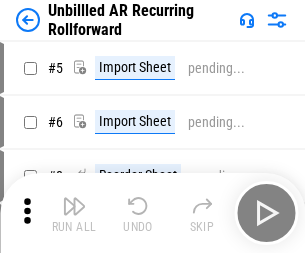 click at bounding box center (74, 206) 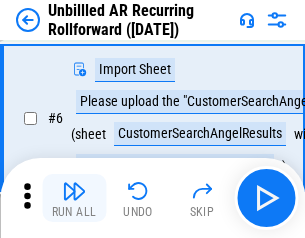 click at bounding box center [74, 191] 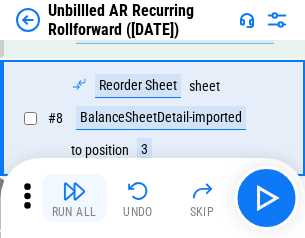click at bounding box center (74, 191) 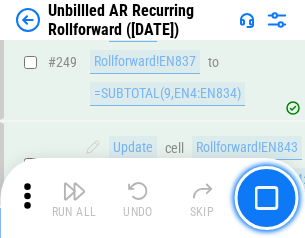 scroll, scrollTop: 6716, scrollLeft: 0, axis: vertical 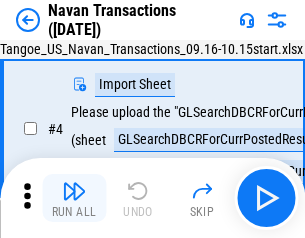 click at bounding box center [74, 191] 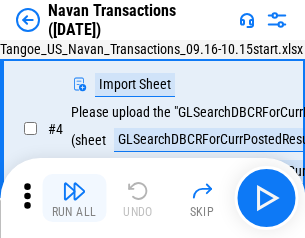 click at bounding box center [74, 191] 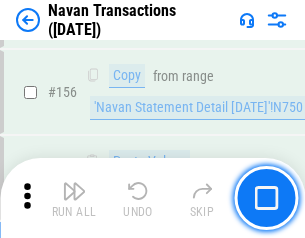 scroll, scrollTop: 6484, scrollLeft: 0, axis: vertical 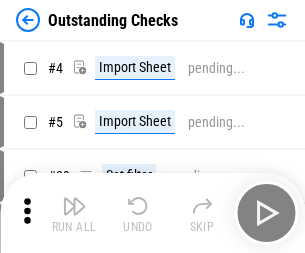 click at bounding box center [74, 206] 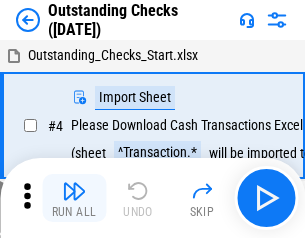 click at bounding box center (74, 191) 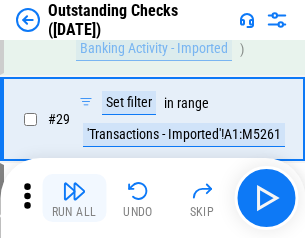 click at bounding box center (74, 191) 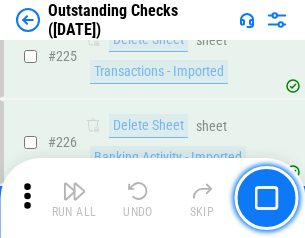 scroll, scrollTop: 5534, scrollLeft: 0, axis: vertical 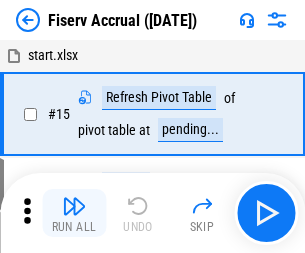 click at bounding box center (74, 206) 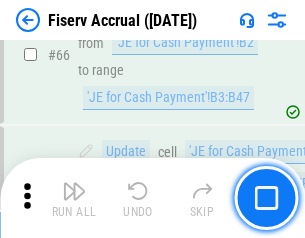 scroll, scrollTop: 2088, scrollLeft: 0, axis: vertical 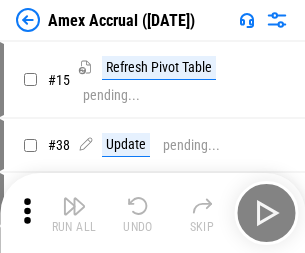 click at bounding box center (74, 206) 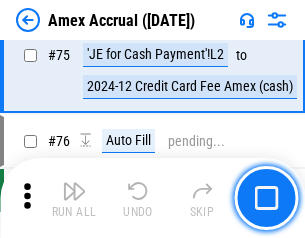 scroll, scrollTop: 2088, scrollLeft: 0, axis: vertical 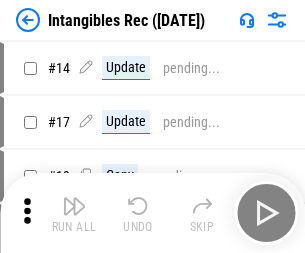 click at bounding box center [74, 206] 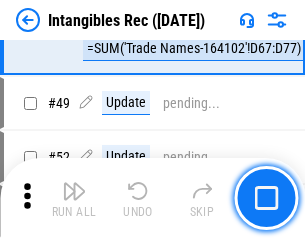 scroll, scrollTop: 779, scrollLeft: 0, axis: vertical 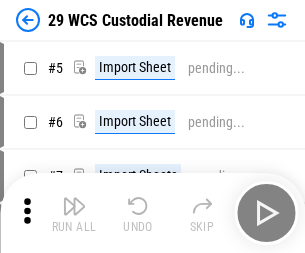 click at bounding box center [74, 206] 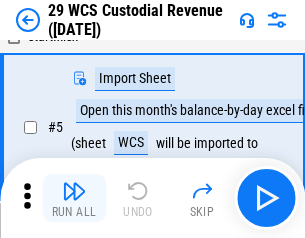 click at bounding box center (74, 191) 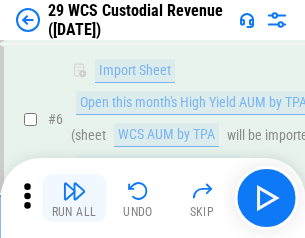 click at bounding box center [74, 191] 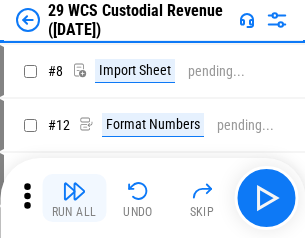 click at bounding box center [74, 191] 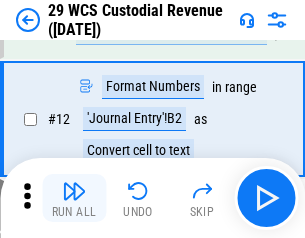 click at bounding box center (74, 191) 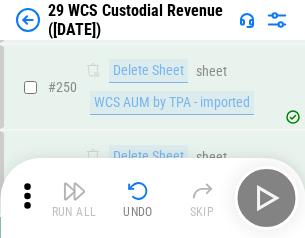 scroll, scrollTop: 6768, scrollLeft: 0, axis: vertical 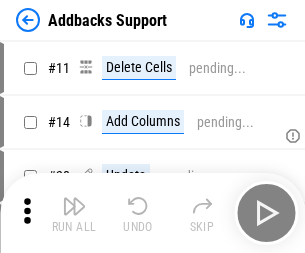 click at bounding box center [74, 206] 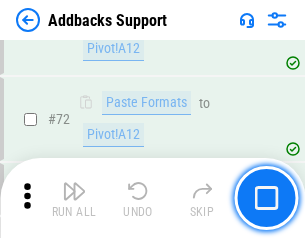 scroll, scrollTop: 1333, scrollLeft: 0, axis: vertical 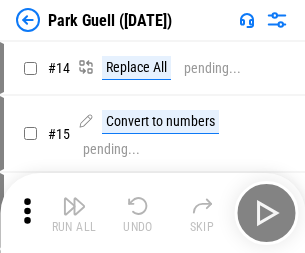 click at bounding box center [74, 206] 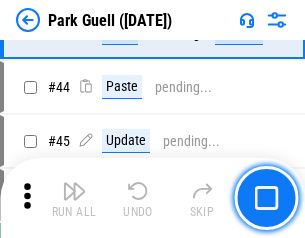 scroll, scrollTop: 2501, scrollLeft: 0, axis: vertical 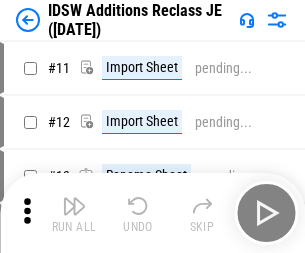 click at bounding box center [74, 206] 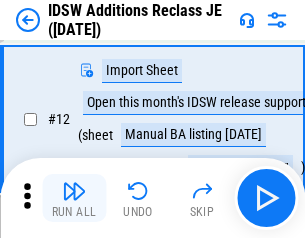 click at bounding box center [74, 191] 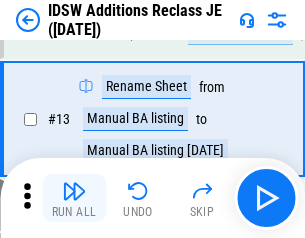 click at bounding box center [74, 191] 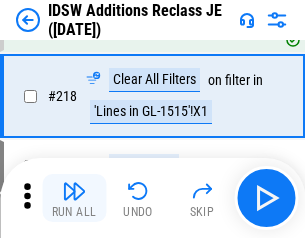 click at bounding box center [74, 191] 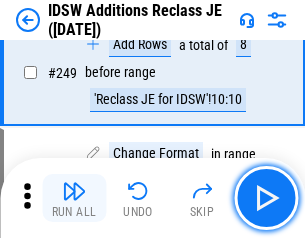 click at bounding box center [74, 191] 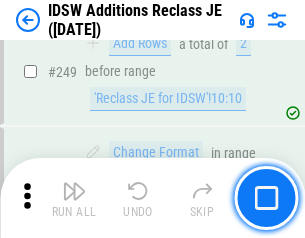 click at bounding box center [74, 191] 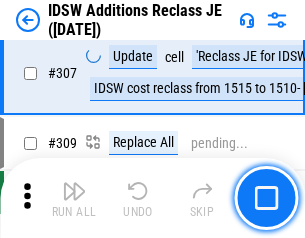 scroll, scrollTop: 6256, scrollLeft: 0, axis: vertical 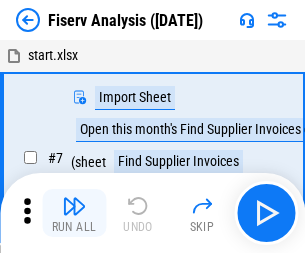 click at bounding box center (74, 206) 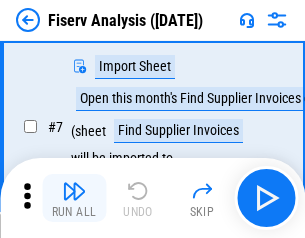 click at bounding box center (74, 191) 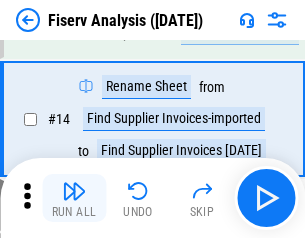click at bounding box center [74, 191] 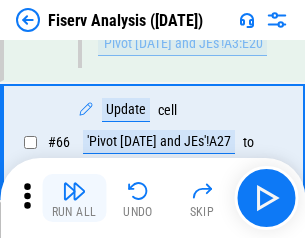 click at bounding box center [74, 191] 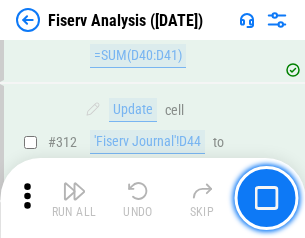 scroll, scrollTop: 10378, scrollLeft: 0, axis: vertical 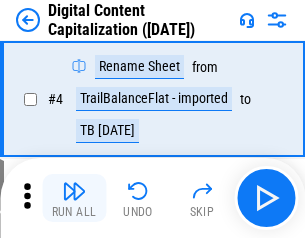 click at bounding box center (74, 191) 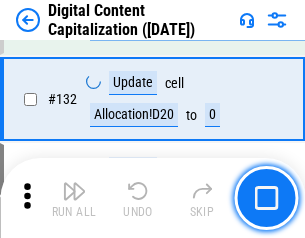scroll, scrollTop: 2029, scrollLeft: 0, axis: vertical 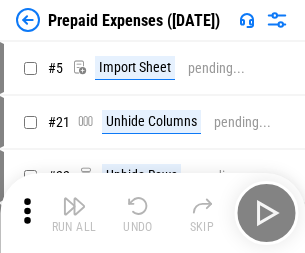 click at bounding box center (74, 206) 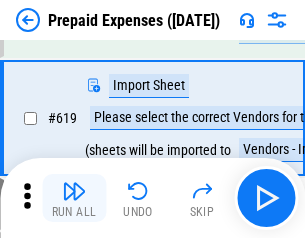 click at bounding box center (74, 191) 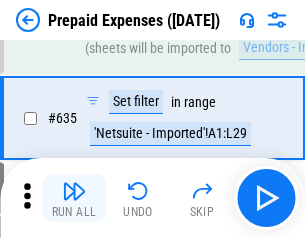click at bounding box center (74, 191) 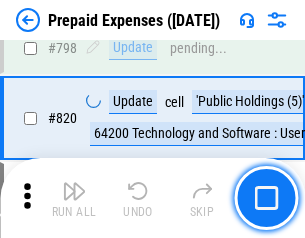 scroll, scrollTop: 5345, scrollLeft: 0, axis: vertical 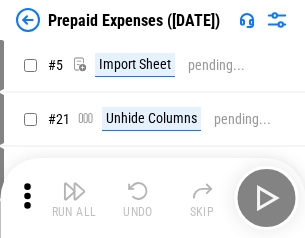 click at bounding box center (74, 191) 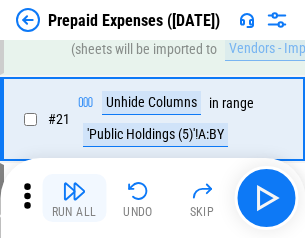 click at bounding box center [74, 191] 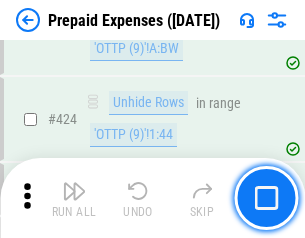 scroll, scrollTop: 3332, scrollLeft: 0, axis: vertical 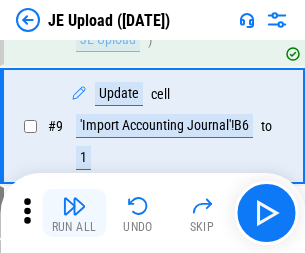 click at bounding box center [74, 206] 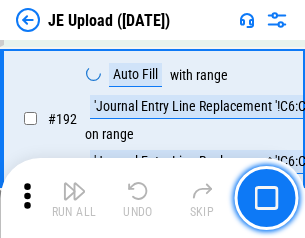 scroll, scrollTop: 4159, scrollLeft: 0, axis: vertical 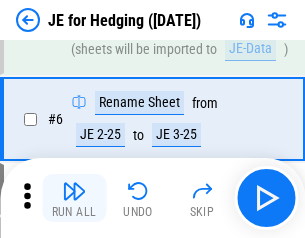 click at bounding box center (74, 191) 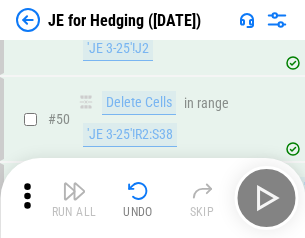scroll, scrollTop: 1295, scrollLeft: 0, axis: vertical 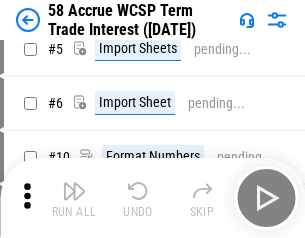 click at bounding box center [74, 191] 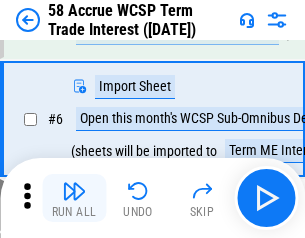 click at bounding box center [74, 191] 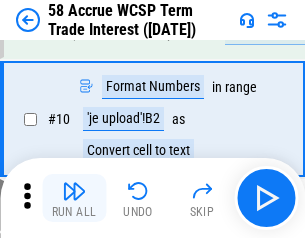click at bounding box center [74, 191] 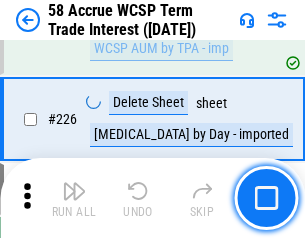 scroll, scrollTop: 6462, scrollLeft: 0, axis: vertical 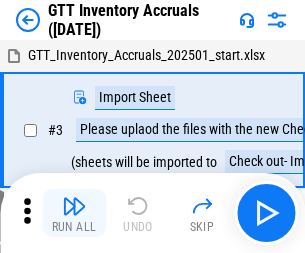 click at bounding box center [74, 206] 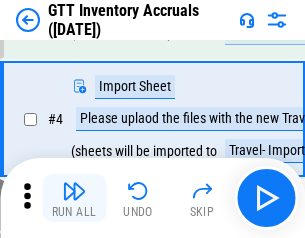 click at bounding box center (74, 191) 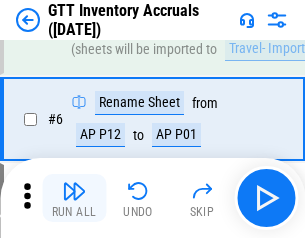 click at bounding box center (74, 191) 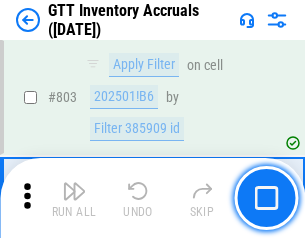 scroll, scrollTop: 15134, scrollLeft: 0, axis: vertical 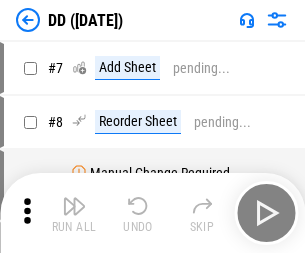 click at bounding box center [74, 206] 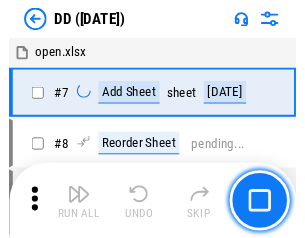 scroll, scrollTop: 74, scrollLeft: 0, axis: vertical 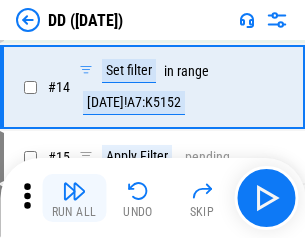 click at bounding box center (74, 191) 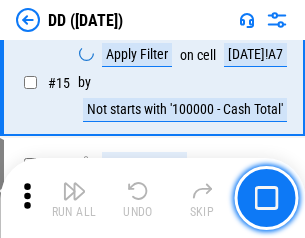 scroll, scrollTop: 521, scrollLeft: 0, axis: vertical 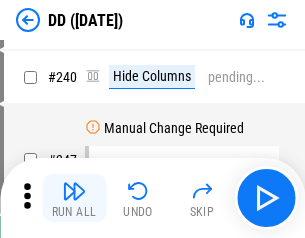click at bounding box center [74, 191] 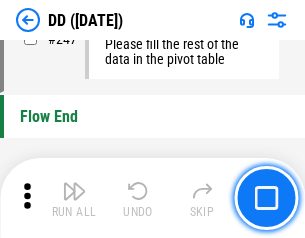 scroll, scrollTop: 8450, scrollLeft: 0, axis: vertical 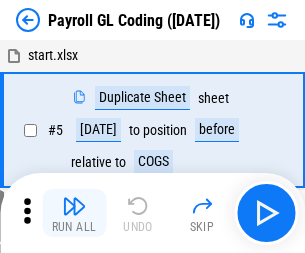 click at bounding box center (74, 206) 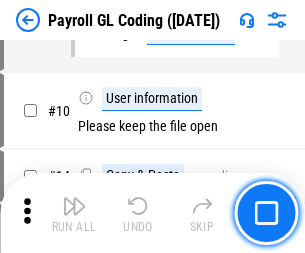 click at bounding box center (74, 206) 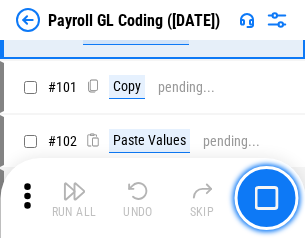 scroll, scrollTop: 4569, scrollLeft: 0, axis: vertical 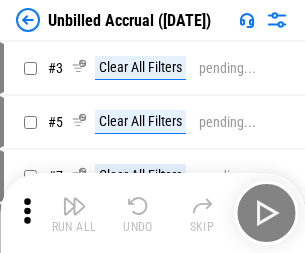 click at bounding box center (74, 206) 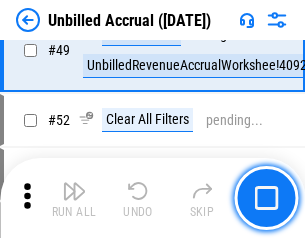 scroll, scrollTop: 1814, scrollLeft: 0, axis: vertical 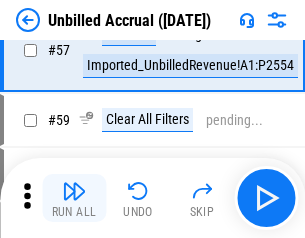 click at bounding box center (74, 191) 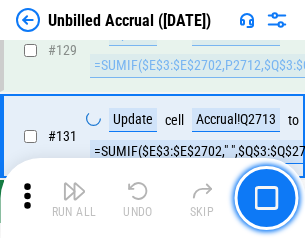 scroll, scrollTop: 5880, scrollLeft: 0, axis: vertical 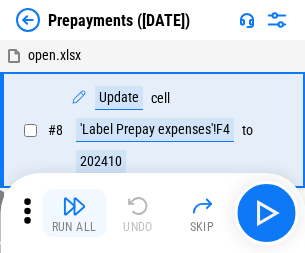 click at bounding box center [74, 206] 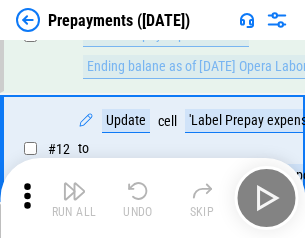 scroll, scrollTop: 125, scrollLeft: 0, axis: vertical 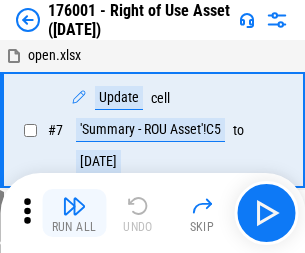 click at bounding box center (74, 206) 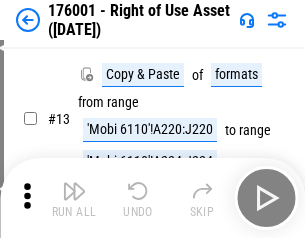 scroll, scrollTop: 129, scrollLeft: 0, axis: vertical 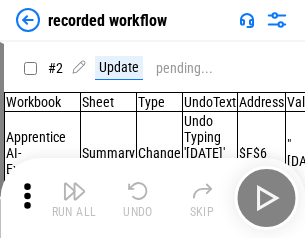 click at bounding box center (74, 191) 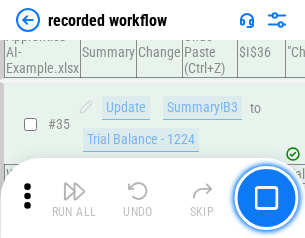 scroll, scrollTop: 6251, scrollLeft: 0, axis: vertical 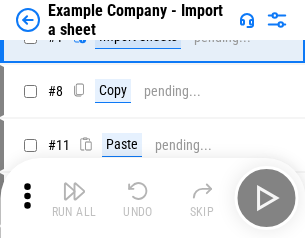 click at bounding box center [74, 191] 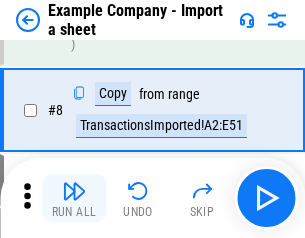 click at bounding box center [74, 191] 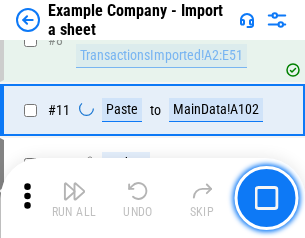 scroll, scrollTop: 426, scrollLeft: 0, axis: vertical 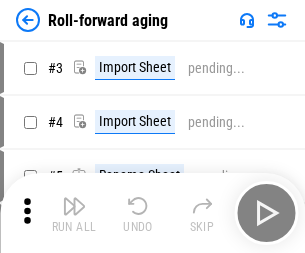 click at bounding box center (74, 206) 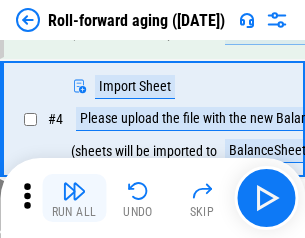 click at bounding box center (74, 191) 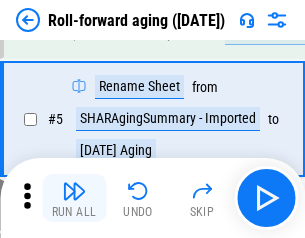 click at bounding box center (74, 191) 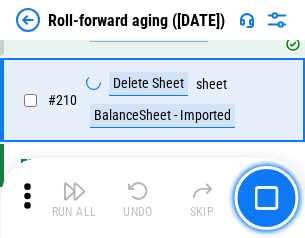 scroll, scrollTop: 6309, scrollLeft: 0, axis: vertical 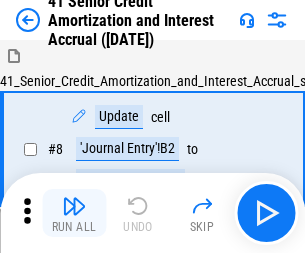 click at bounding box center (74, 206) 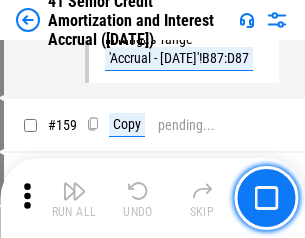 click at bounding box center [74, 191] 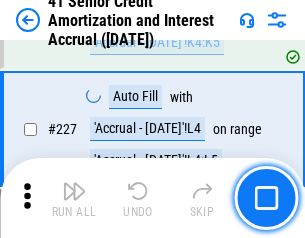 scroll, scrollTop: 4404, scrollLeft: 0, axis: vertical 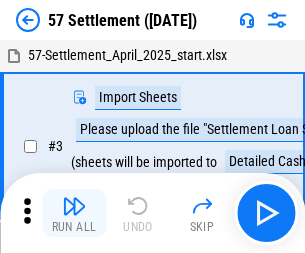 click at bounding box center [74, 206] 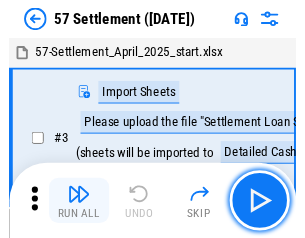 scroll, scrollTop: 19, scrollLeft: 0, axis: vertical 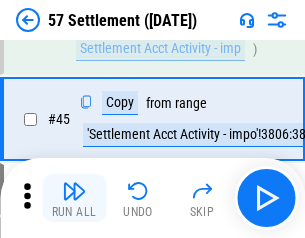 click at bounding box center [74, 191] 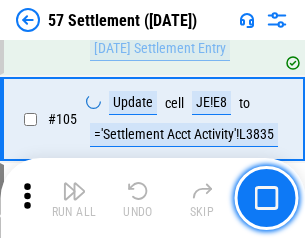 scroll, scrollTop: 1263, scrollLeft: 0, axis: vertical 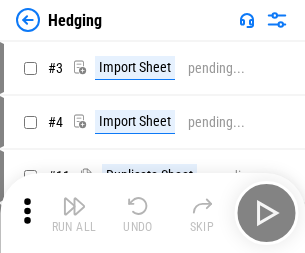 click at bounding box center [74, 206] 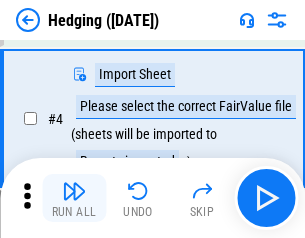 click at bounding box center (74, 191) 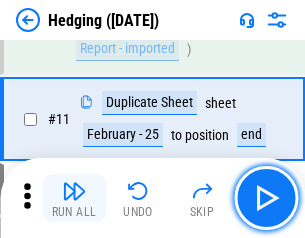 click at bounding box center (74, 191) 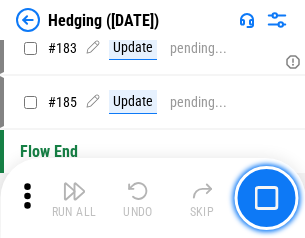 scroll, scrollTop: 7087, scrollLeft: 0, axis: vertical 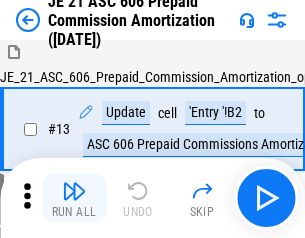 click at bounding box center (74, 191) 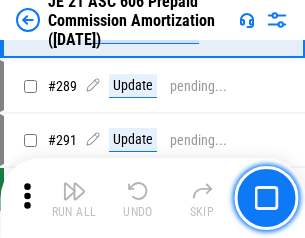 scroll, scrollTop: 3680, scrollLeft: 0, axis: vertical 